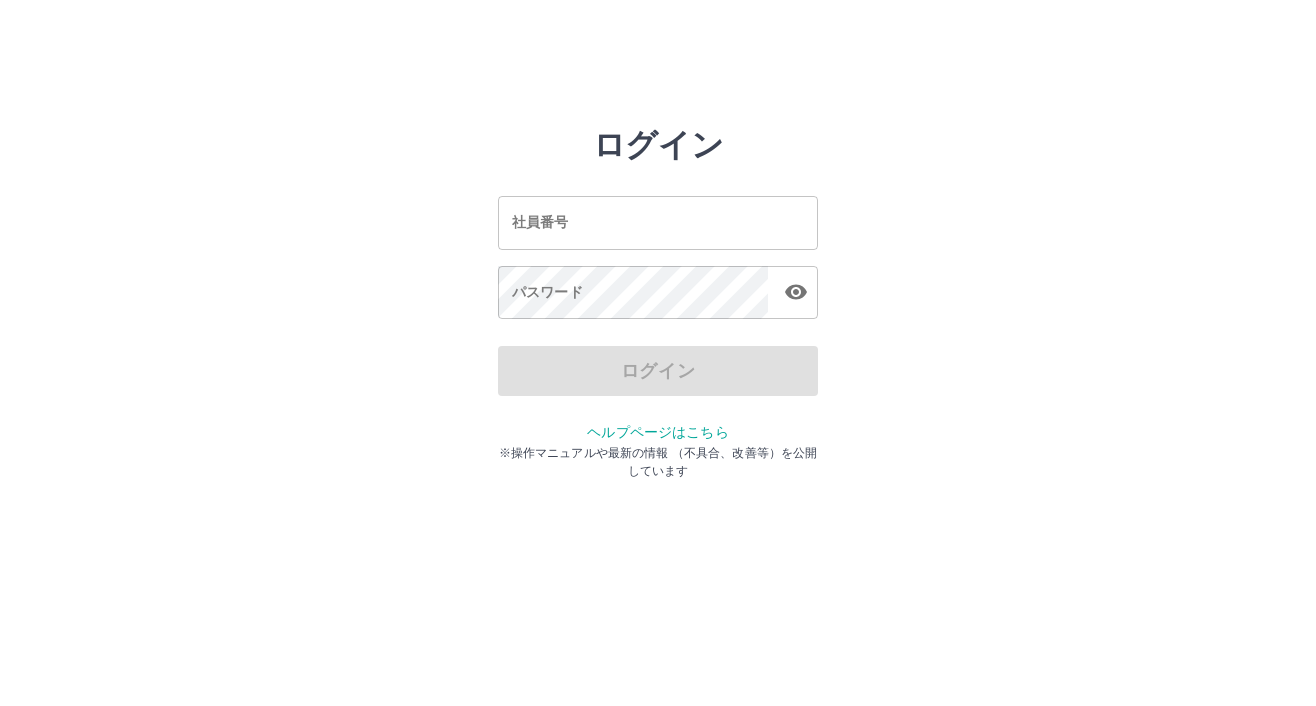 scroll, scrollTop: 0, scrollLeft: 0, axis: both 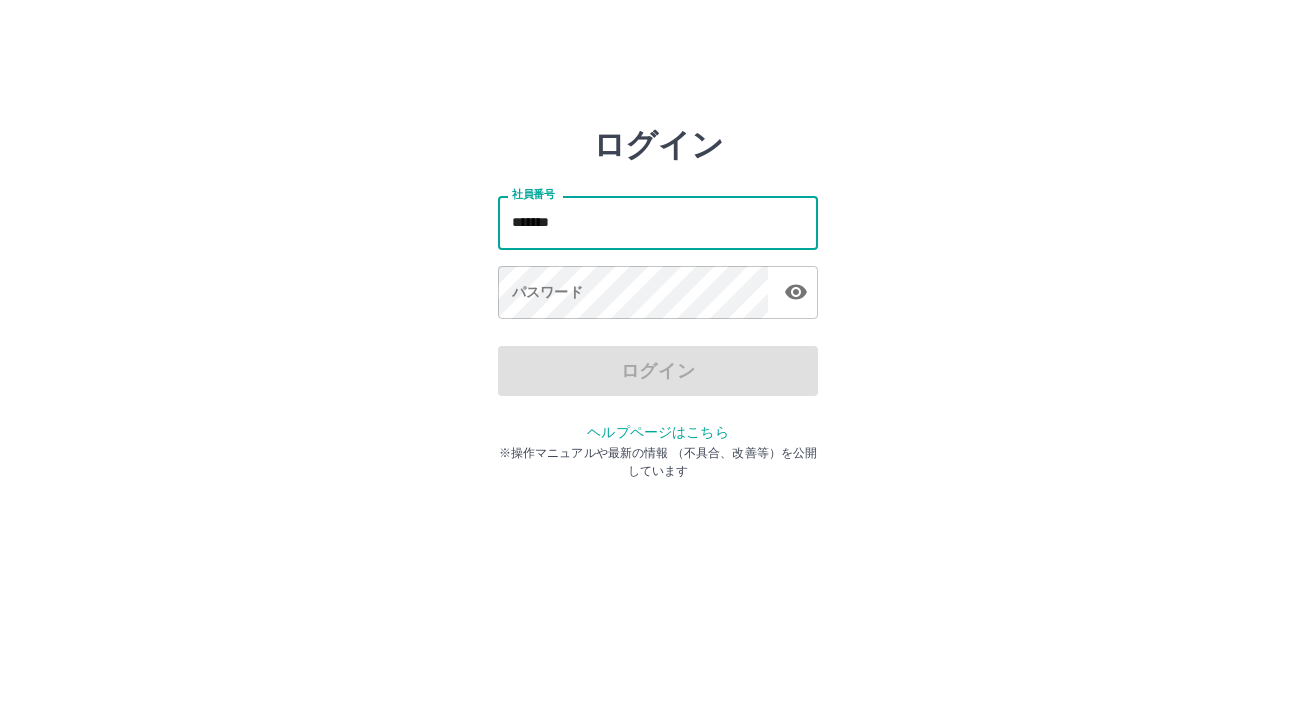type on "*******" 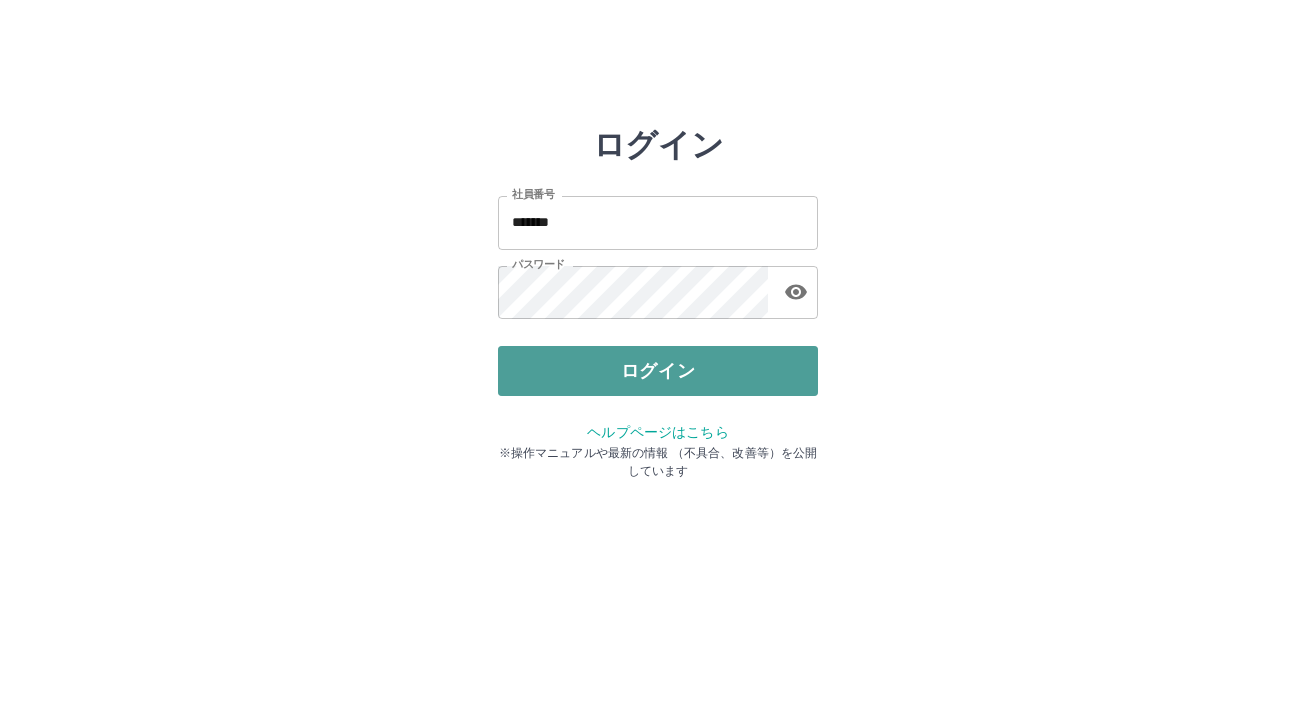 click on "ログイン" at bounding box center (658, 371) 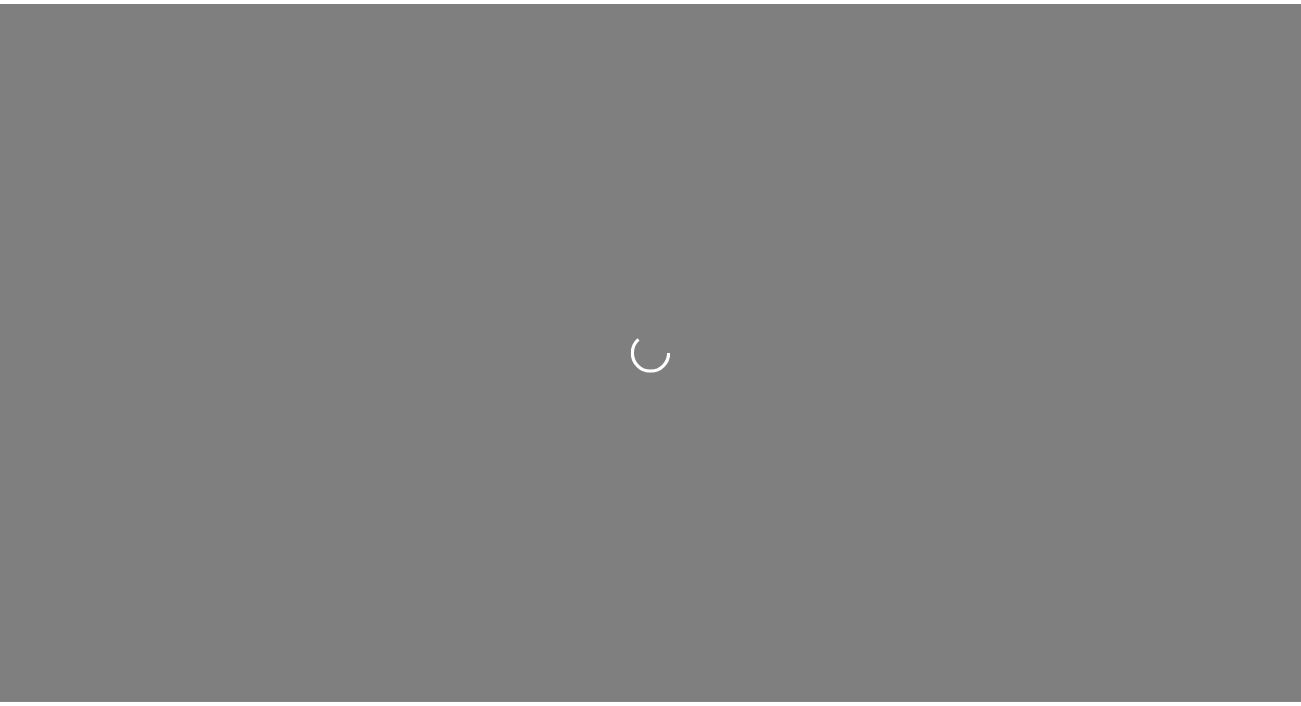 scroll, scrollTop: 0, scrollLeft: 0, axis: both 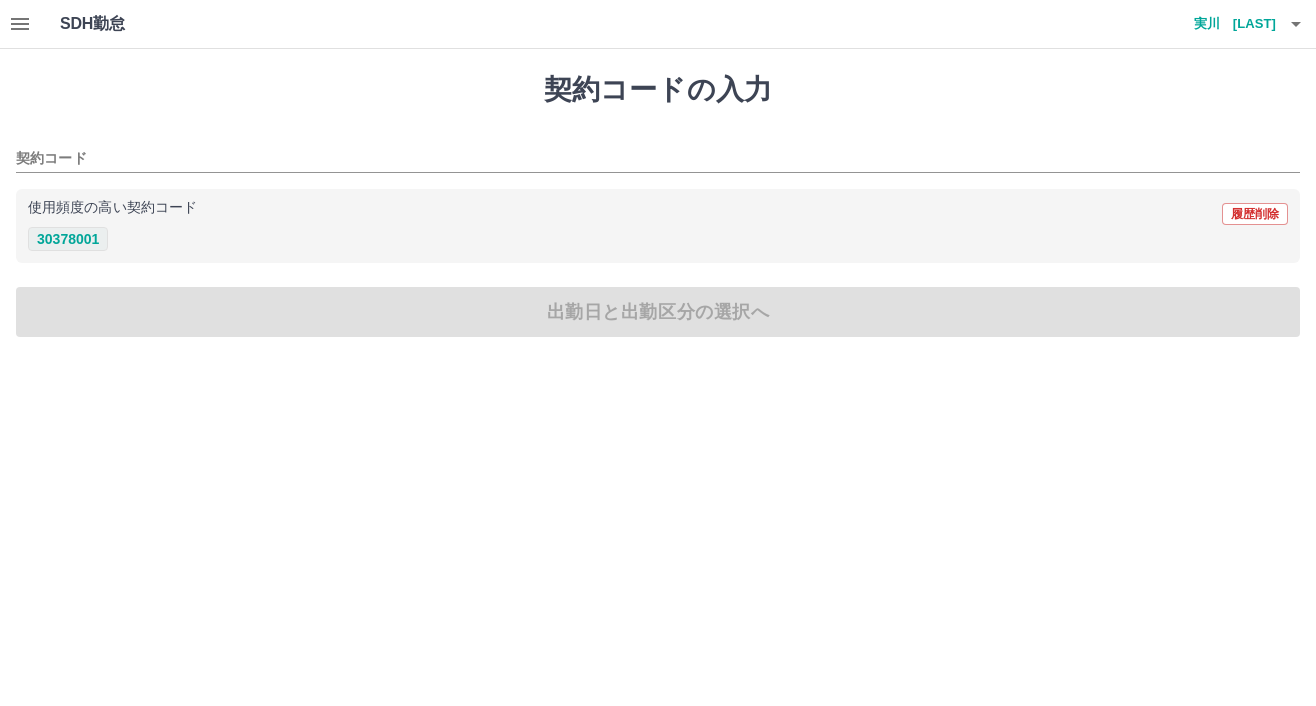 click on "30378001" at bounding box center [68, 239] 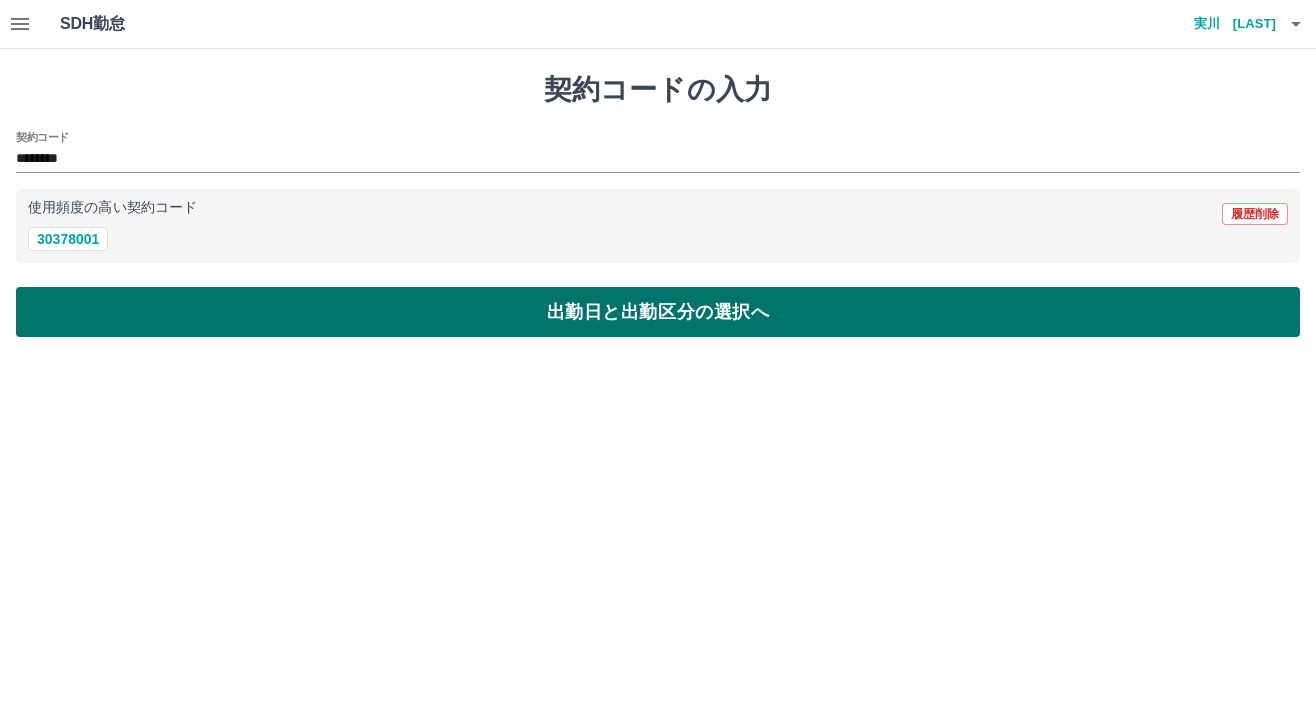 drag, startPoint x: 296, startPoint y: 317, endPoint x: 276, endPoint y: 332, distance: 25 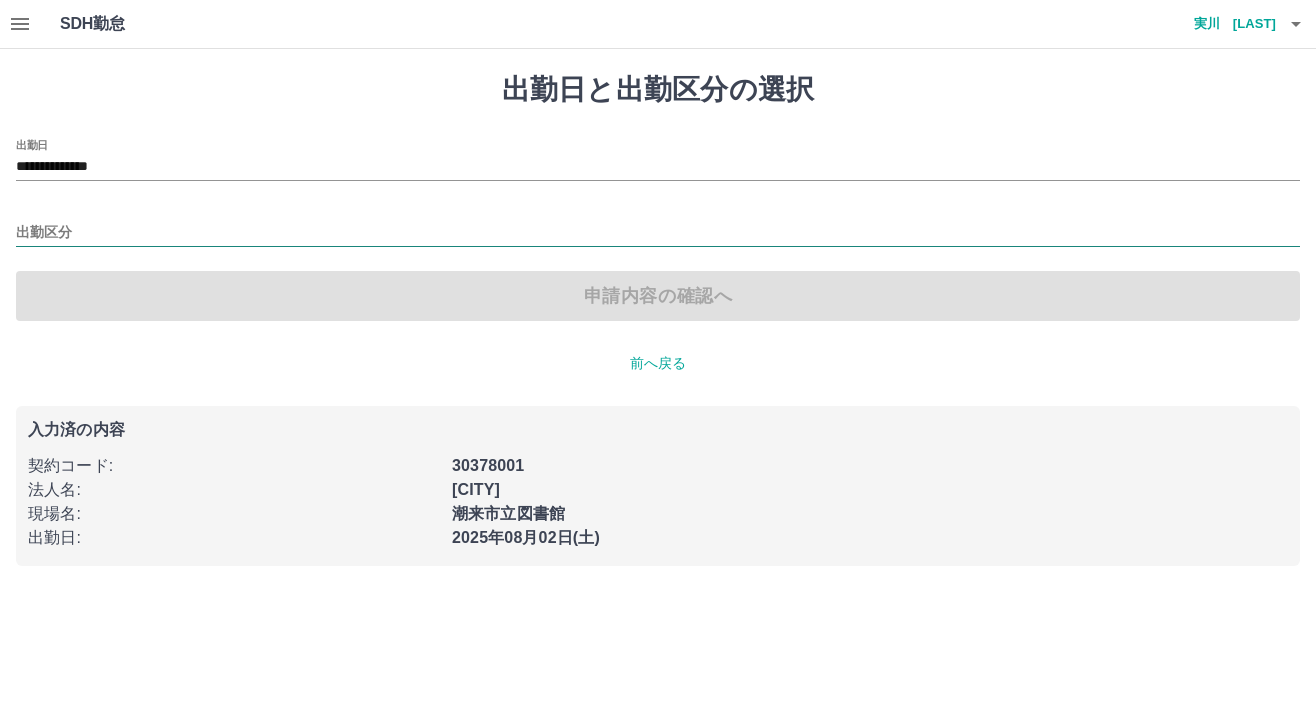 click on "出勤区分" at bounding box center [658, 233] 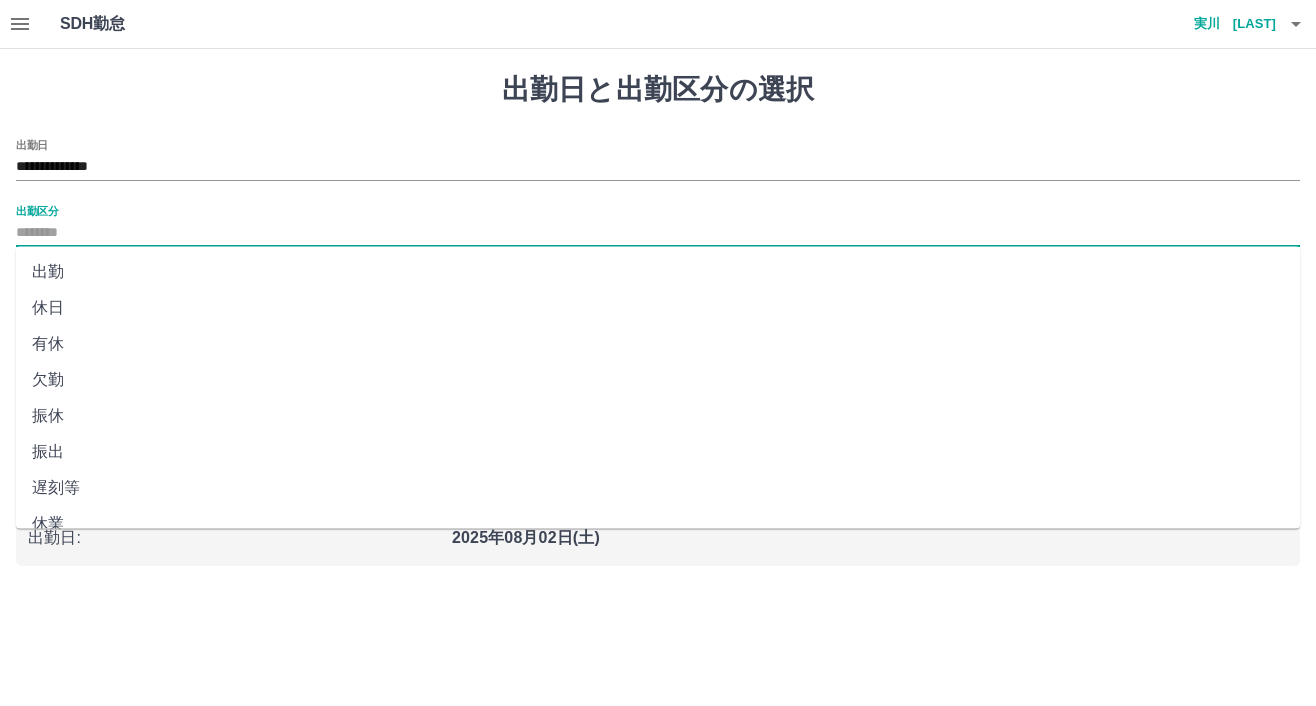 click on "出勤" at bounding box center (658, 272) 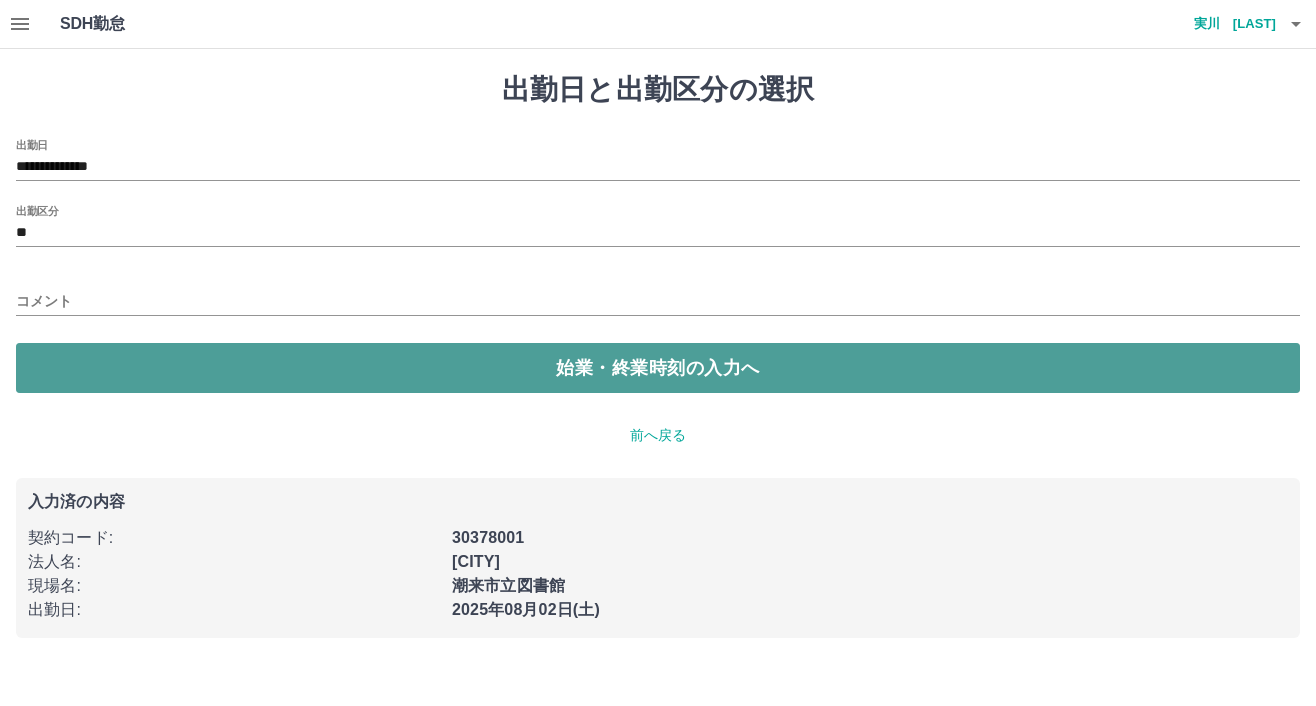click on "始業・終業時刻の入力へ" at bounding box center (658, 368) 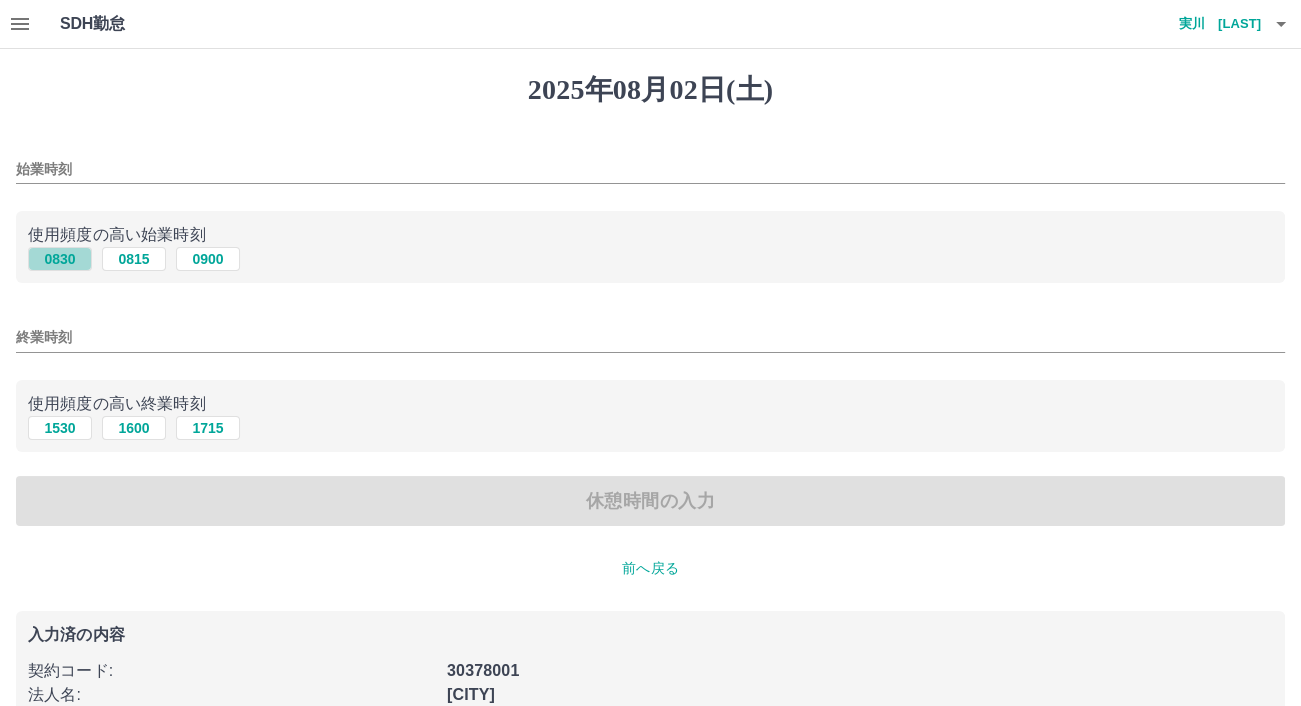 click on "0830" at bounding box center [60, 259] 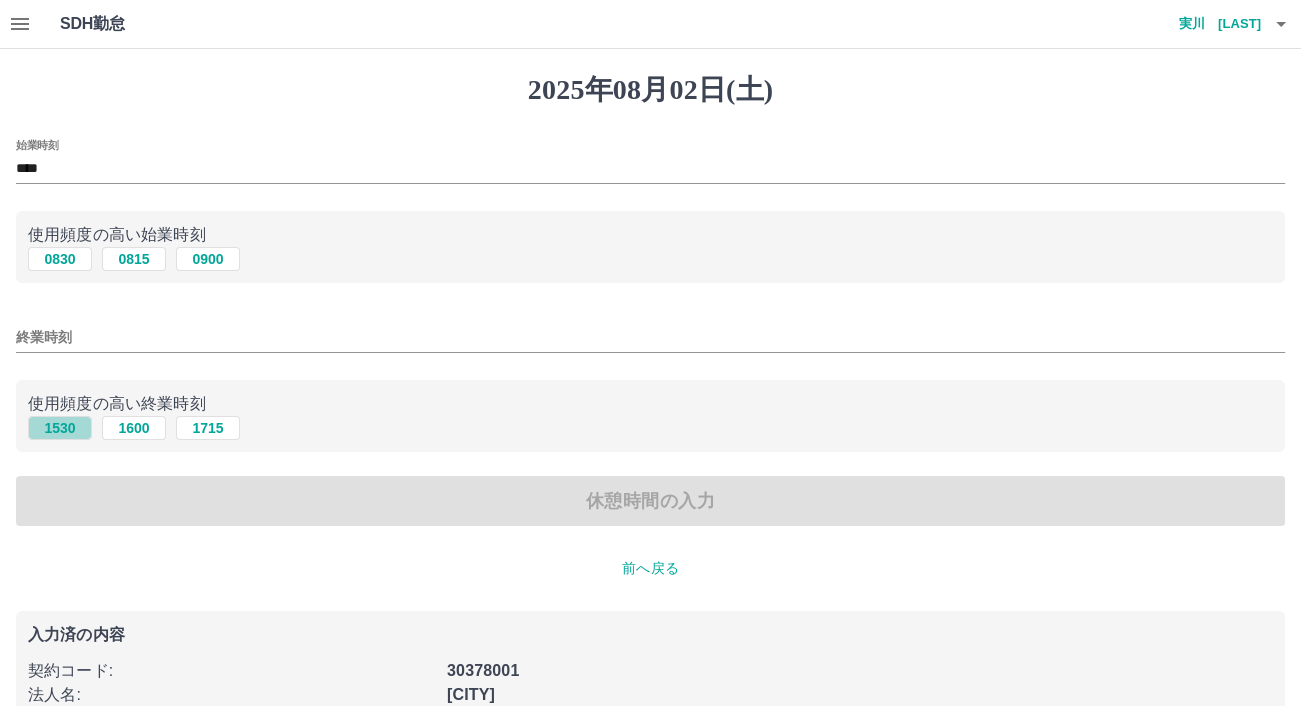 click on "1530" at bounding box center (60, 428) 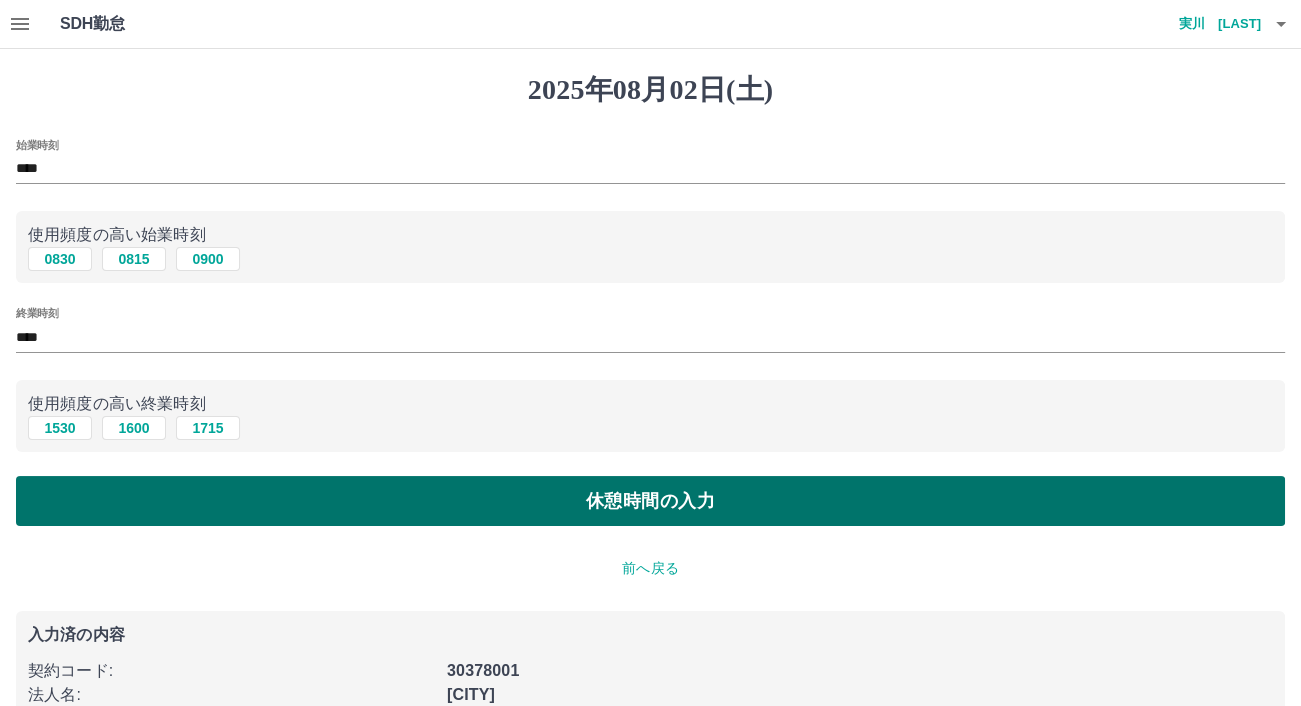 click on "休憩時間の入力" at bounding box center [650, 501] 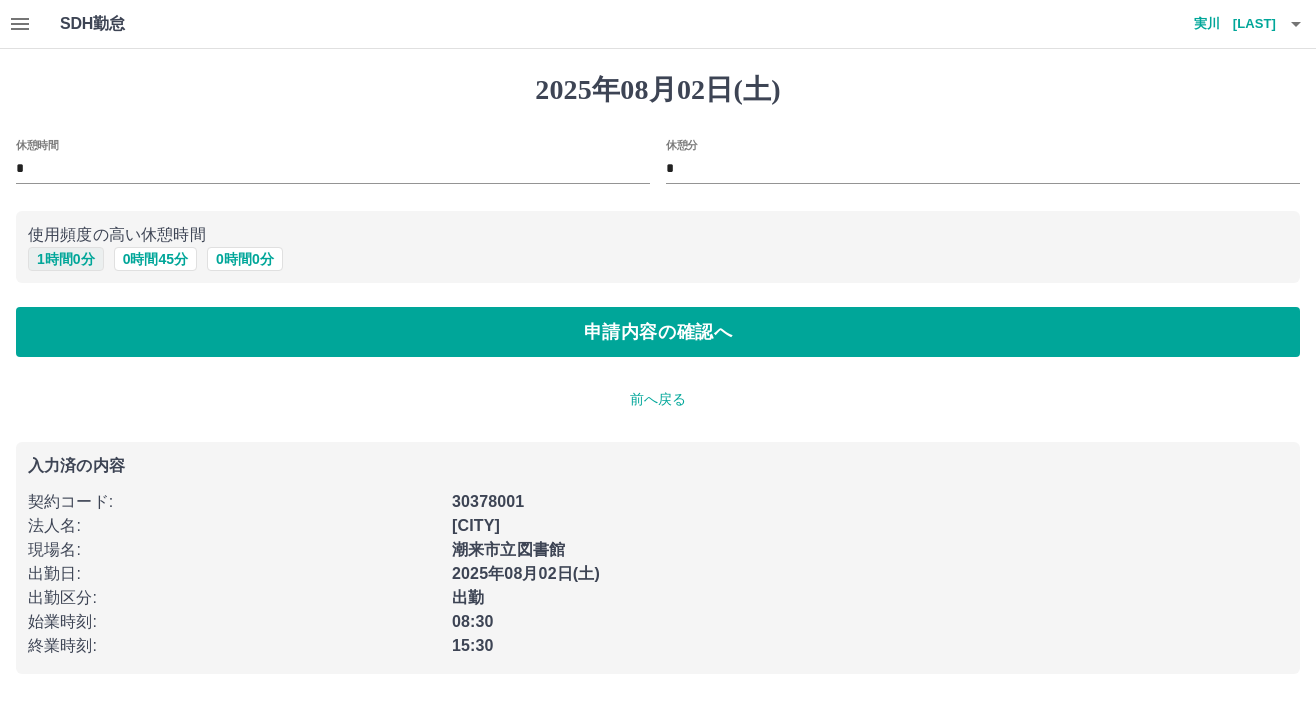 click on "1 時間 0 分" at bounding box center [66, 259] 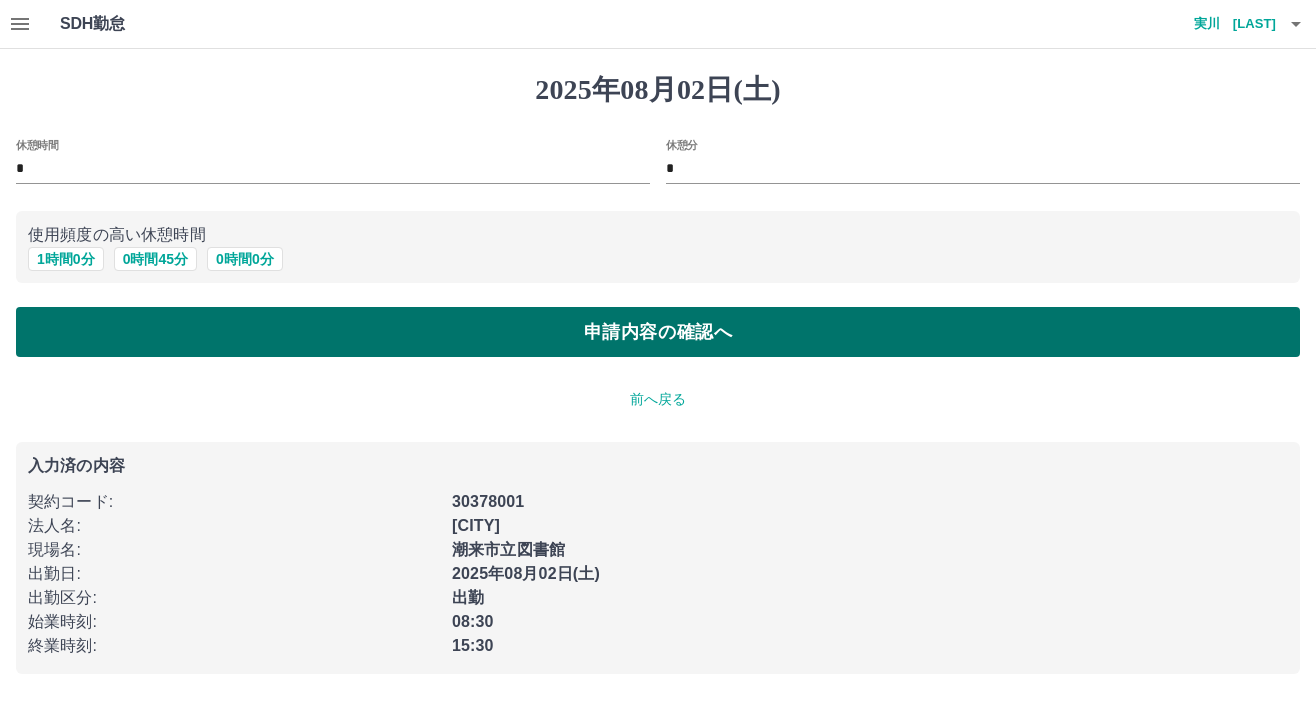 click on "申請内容の確認へ" at bounding box center (658, 332) 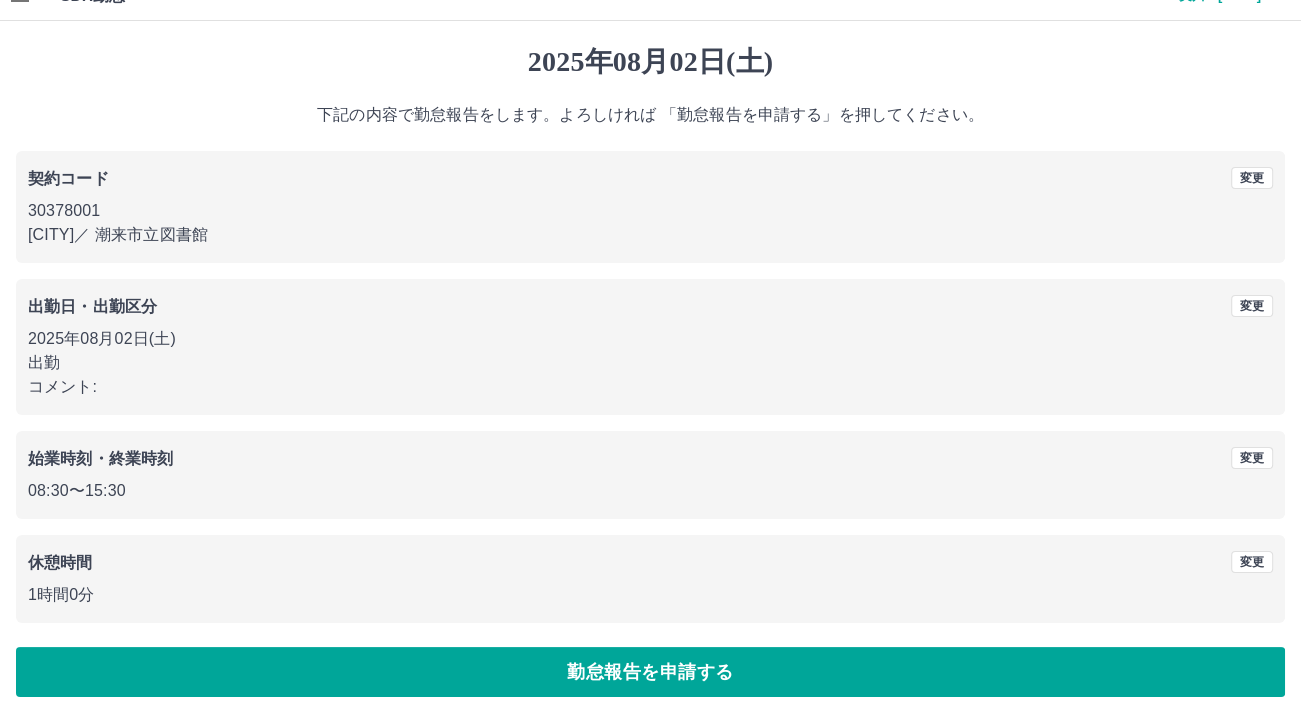 scroll, scrollTop: 42, scrollLeft: 0, axis: vertical 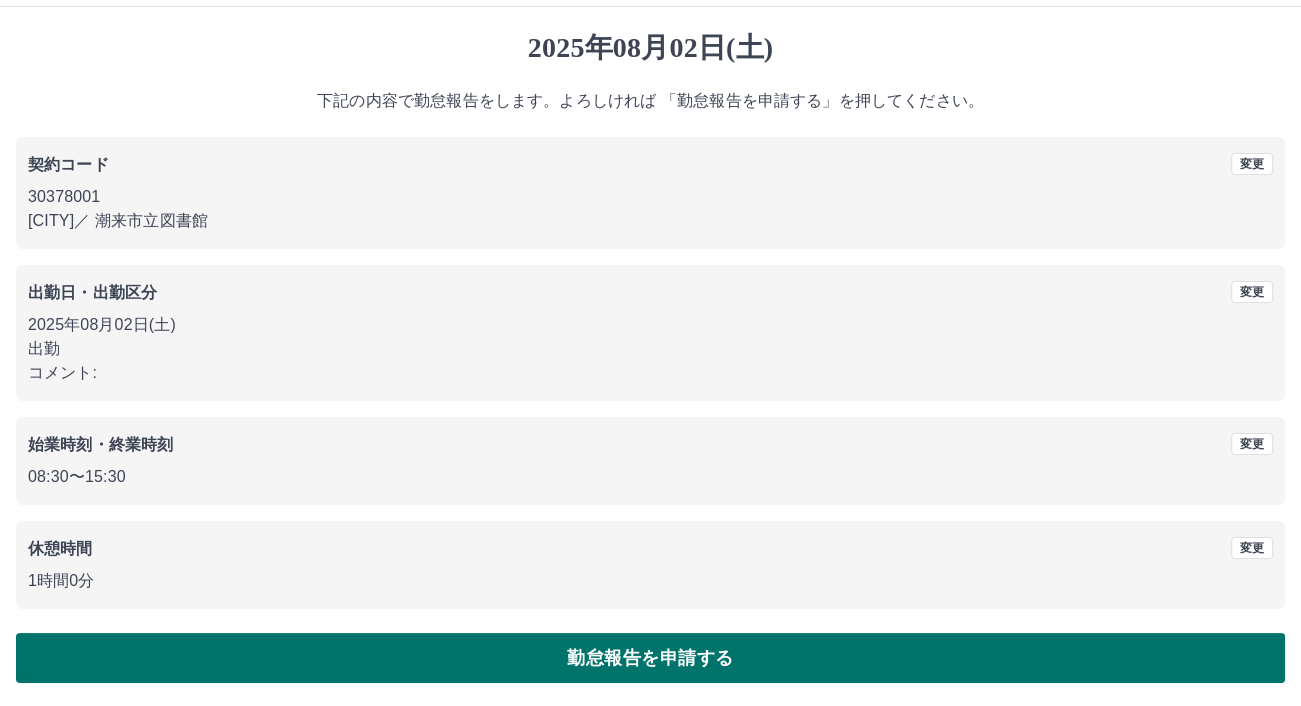 click on "勤怠報告を申請する" at bounding box center (650, 658) 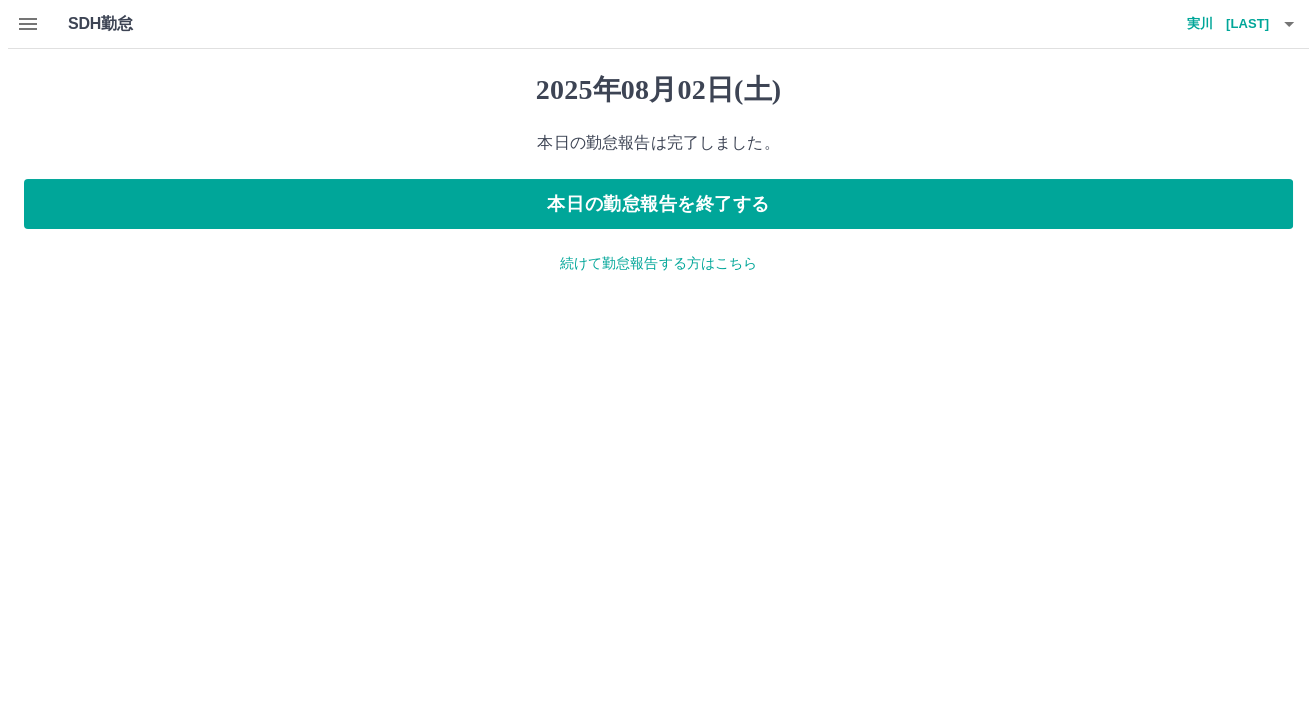 scroll, scrollTop: 0, scrollLeft: 0, axis: both 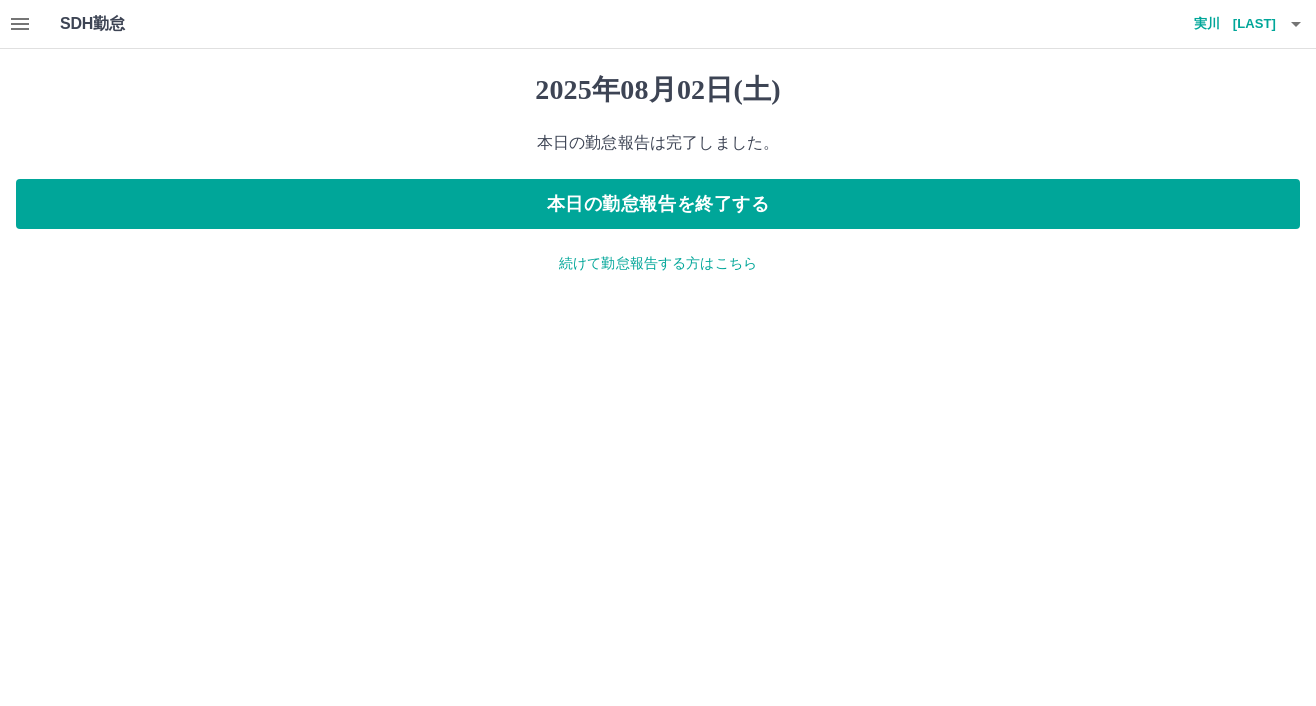 click on "続けて勤怠報告する方はこちら" at bounding box center [658, 263] 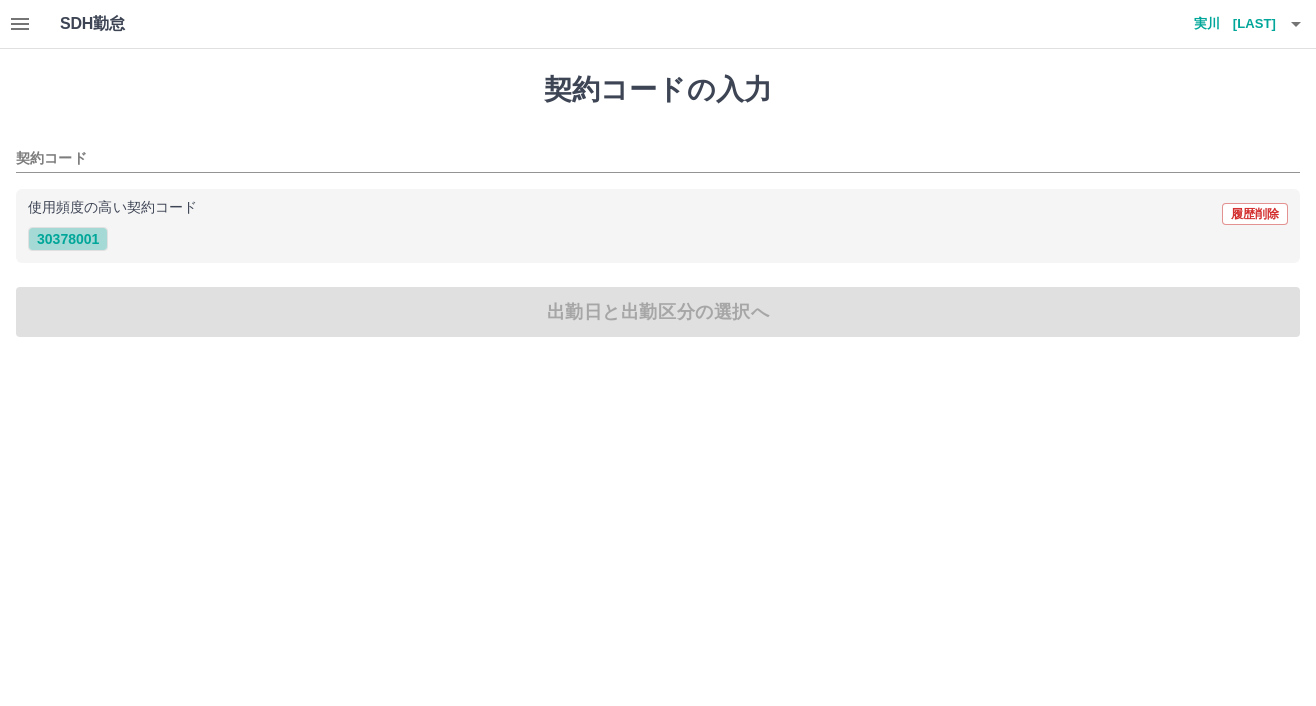 click on "30378001" at bounding box center [68, 239] 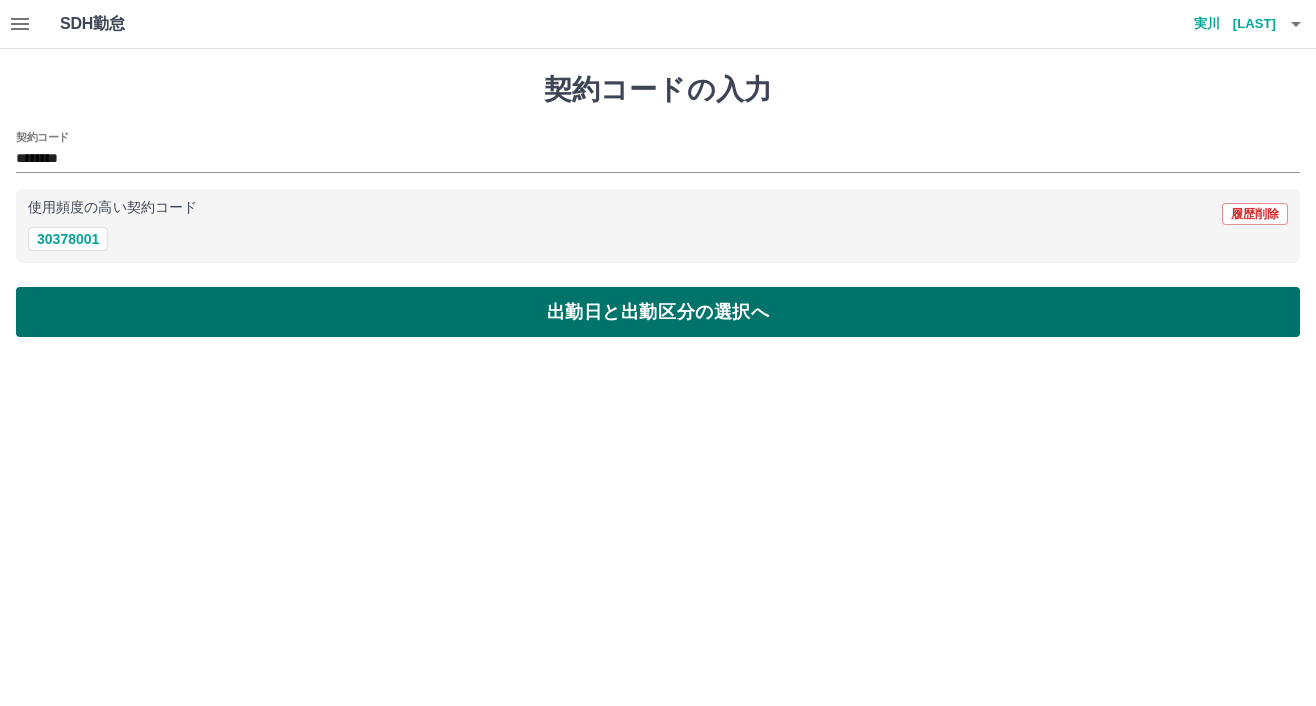 click on "出勤日と出勤区分の選択へ" at bounding box center [658, 312] 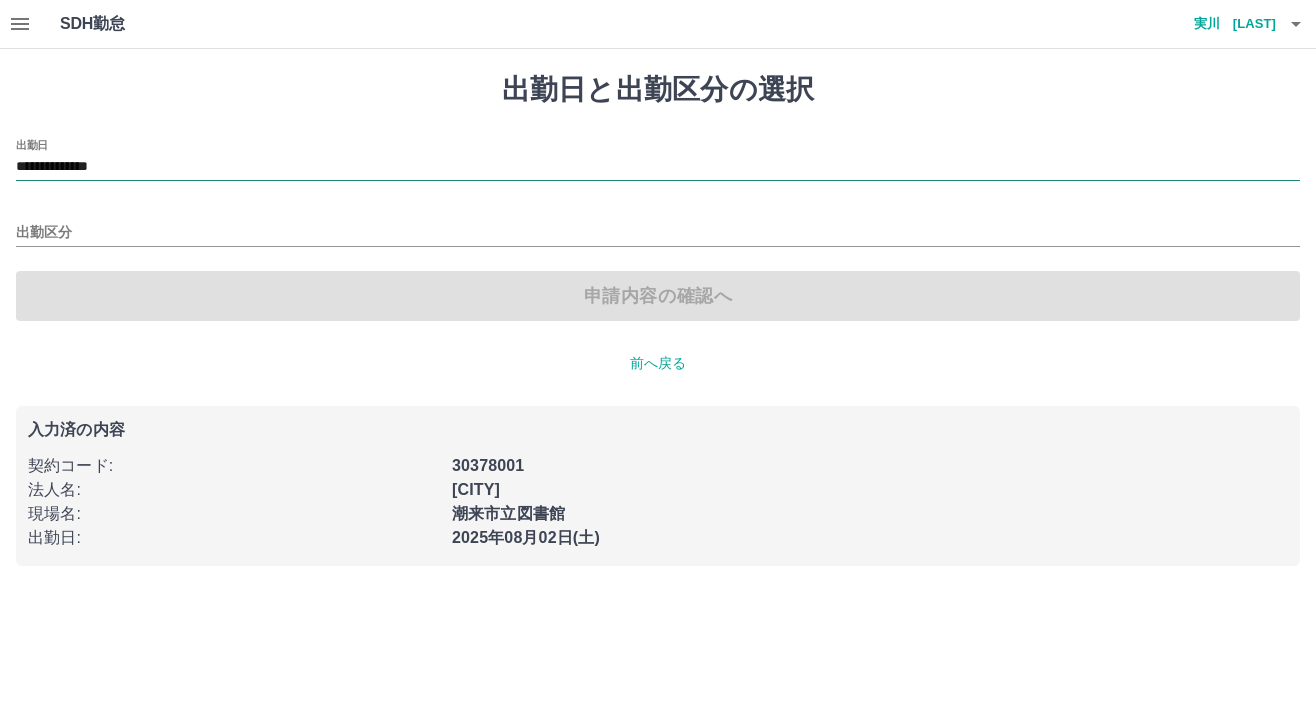 click on "**********" at bounding box center (658, 167) 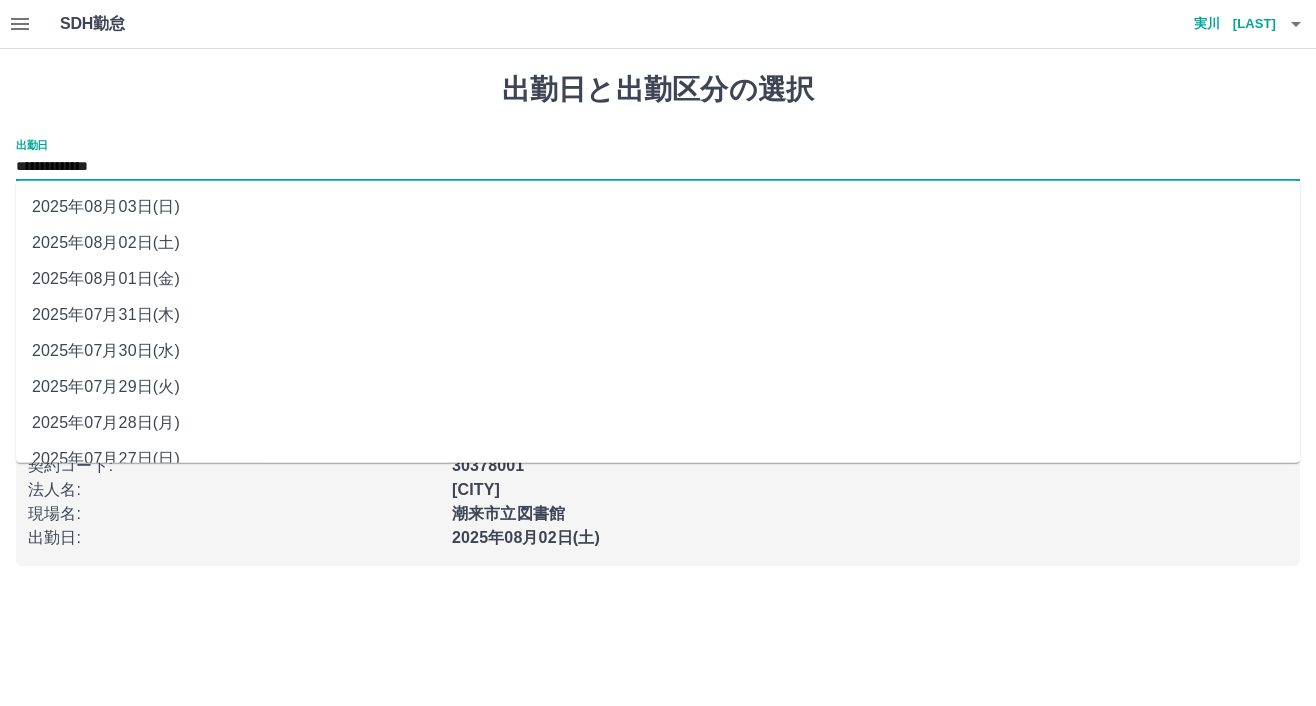 drag, startPoint x: 113, startPoint y: 166, endPoint x: 153, endPoint y: 205, distance: 55.86591 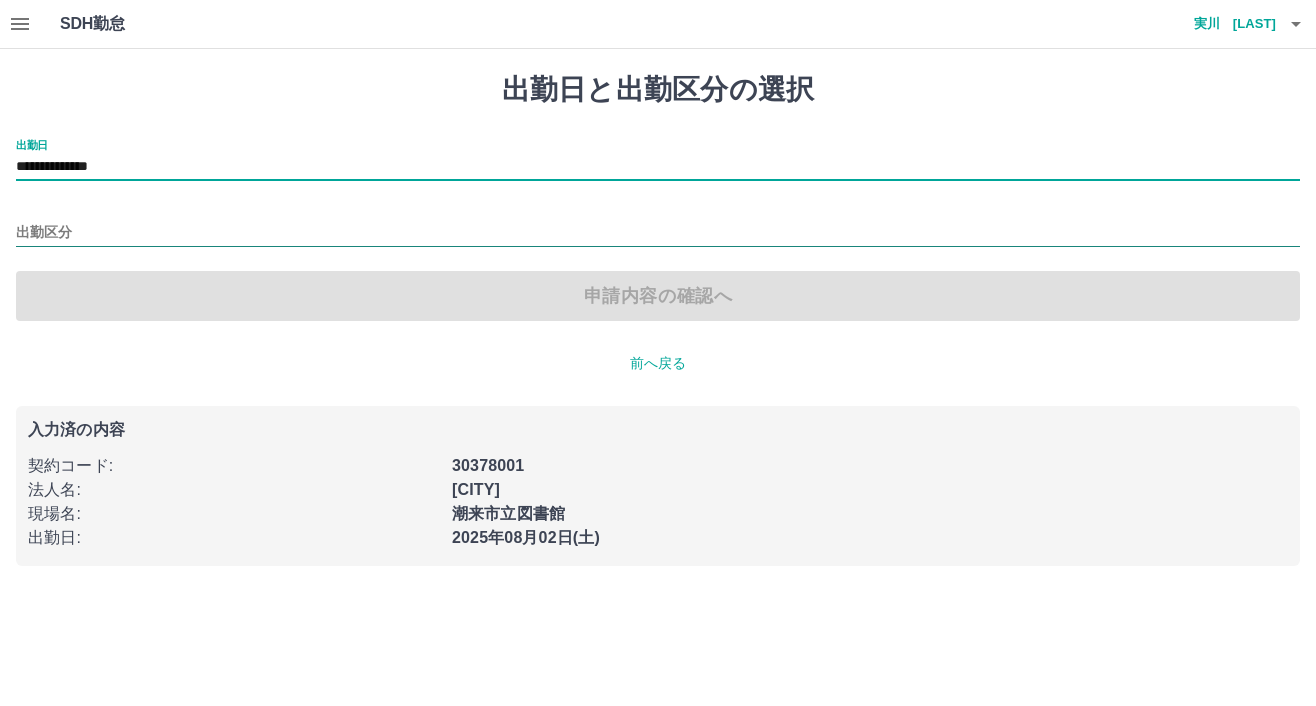 click on "出勤区分" at bounding box center (658, 233) 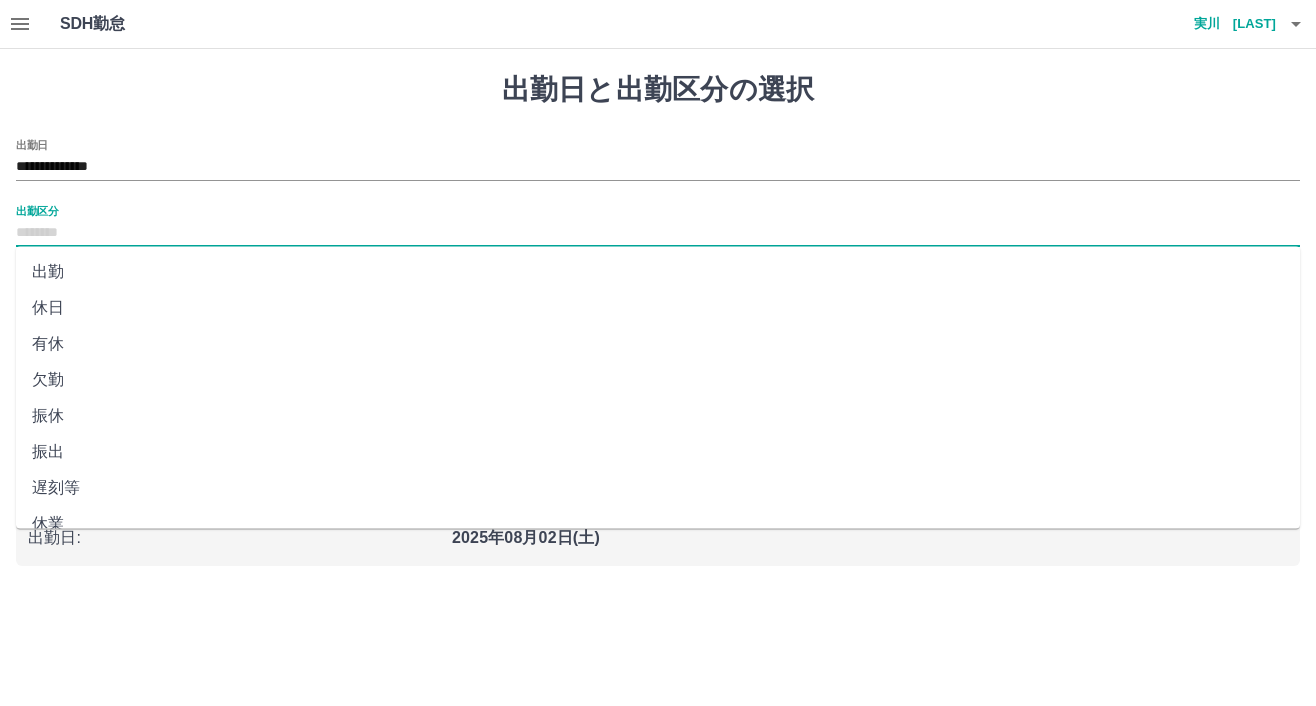 click on "休日" at bounding box center [658, 308] 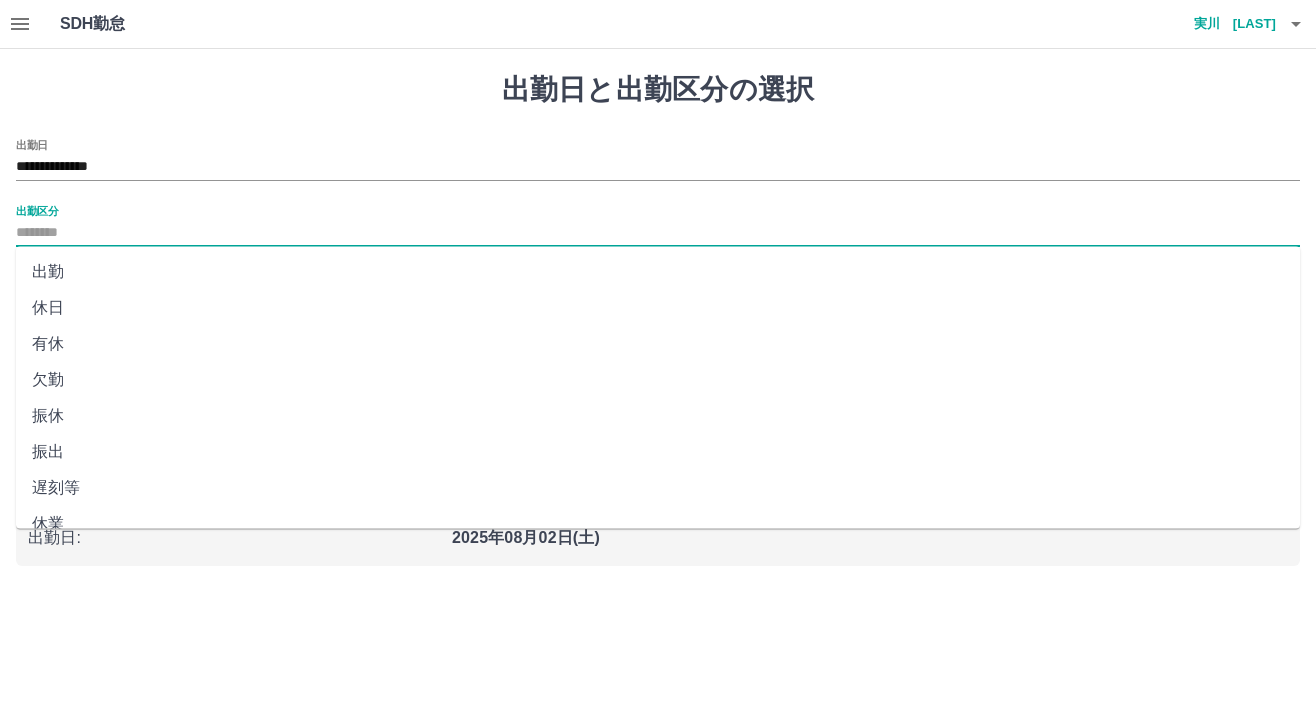type on "**" 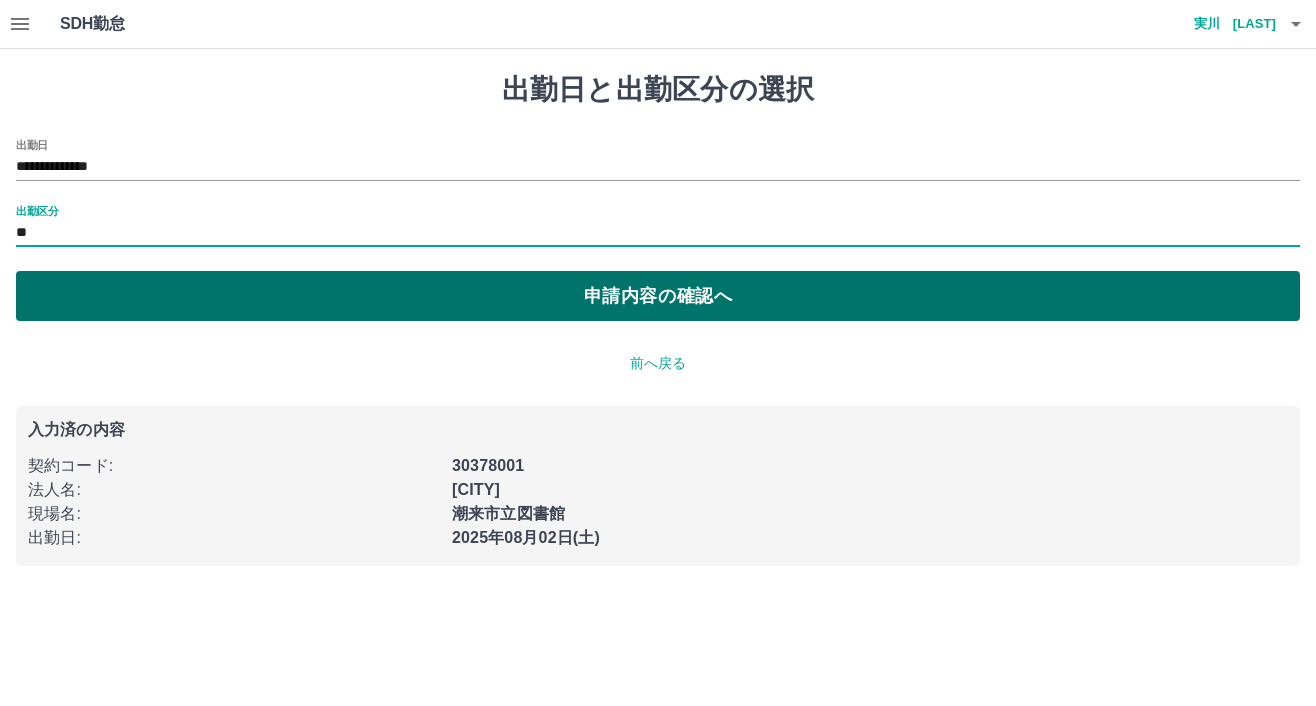 click on "申請内容の確認へ" at bounding box center [658, 296] 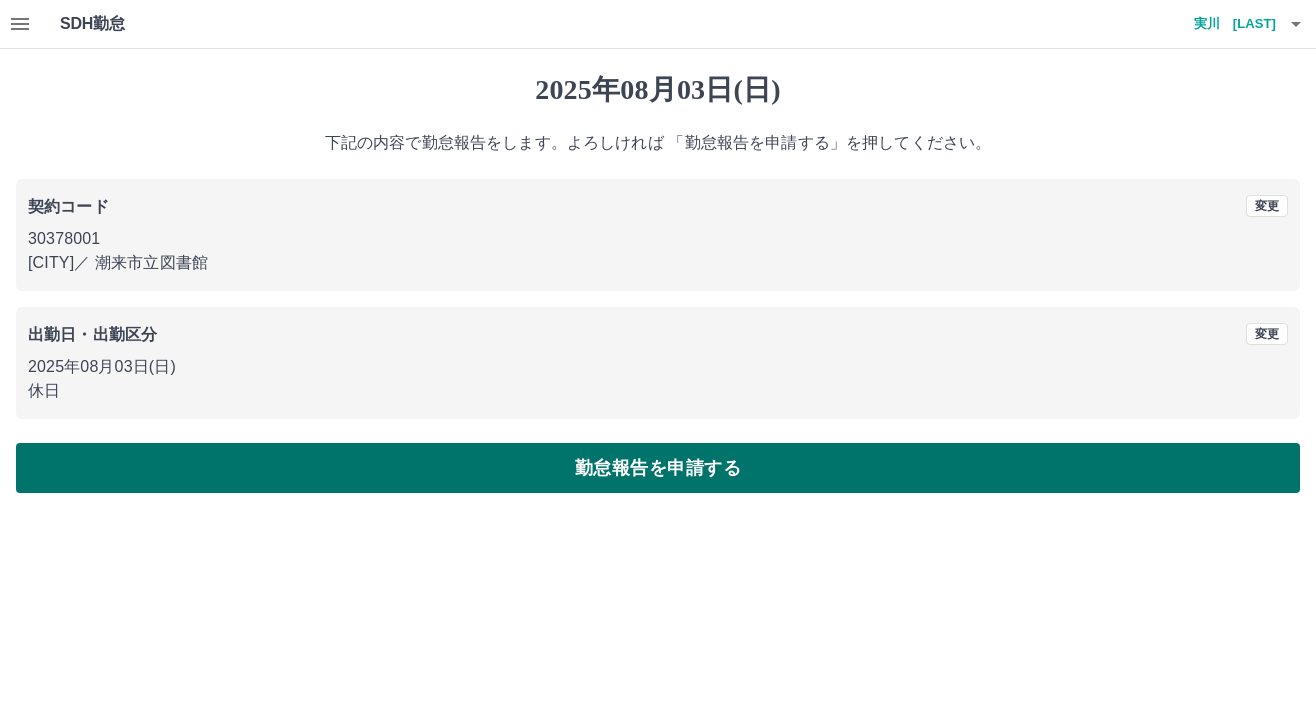 click on "勤怠報告を申請する" at bounding box center [658, 468] 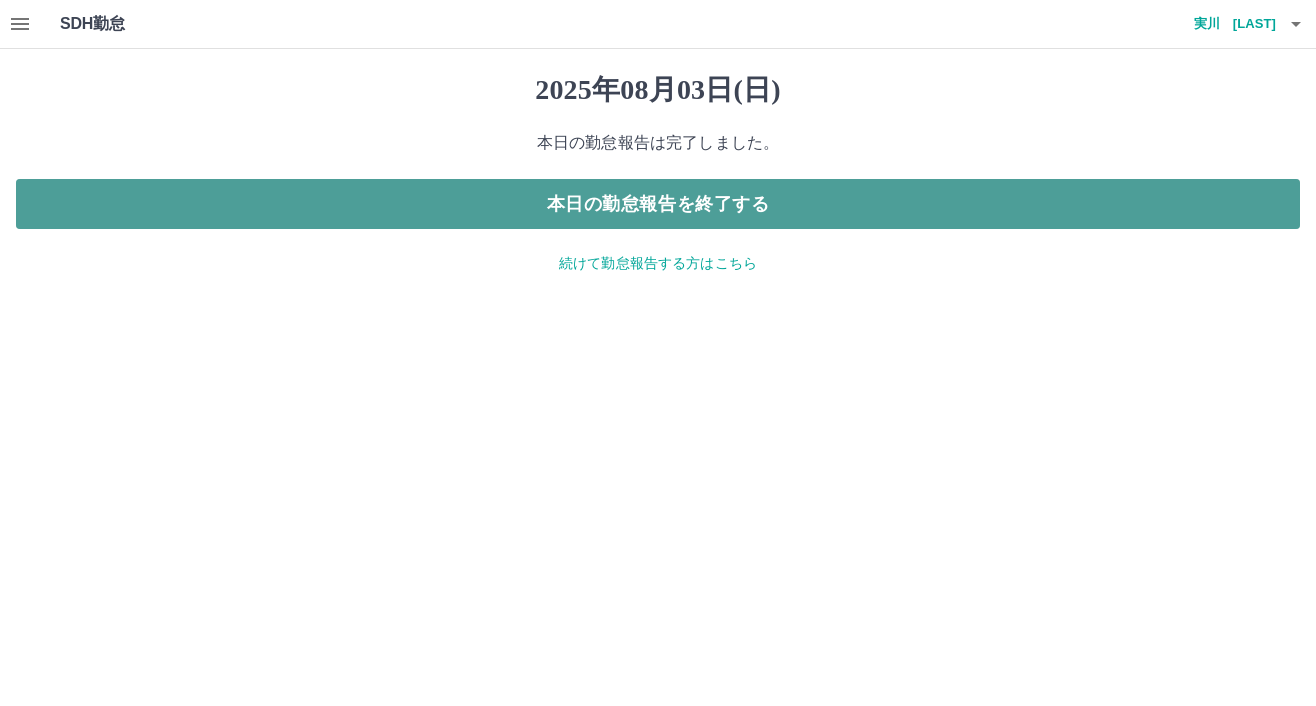 click on "本日の勤怠報告を終了する" at bounding box center [658, 204] 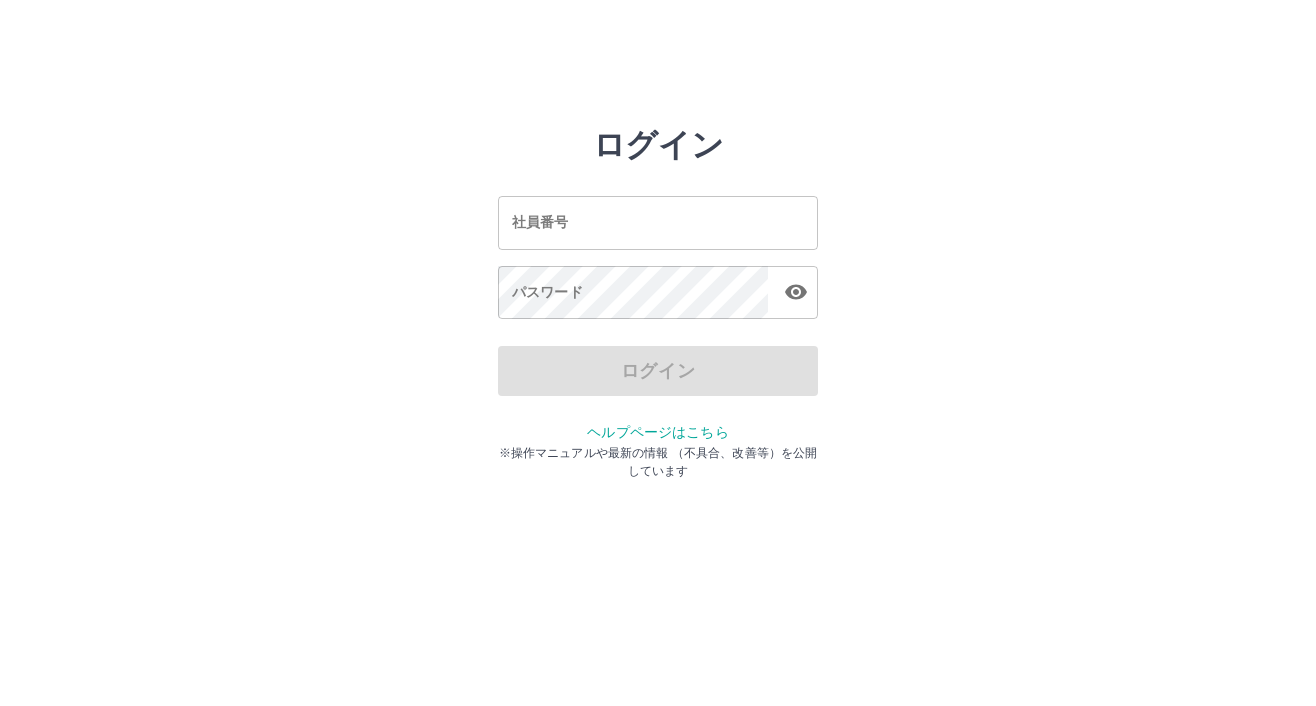 scroll, scrollTop: 0, scrollLeft: 0, axis: both 